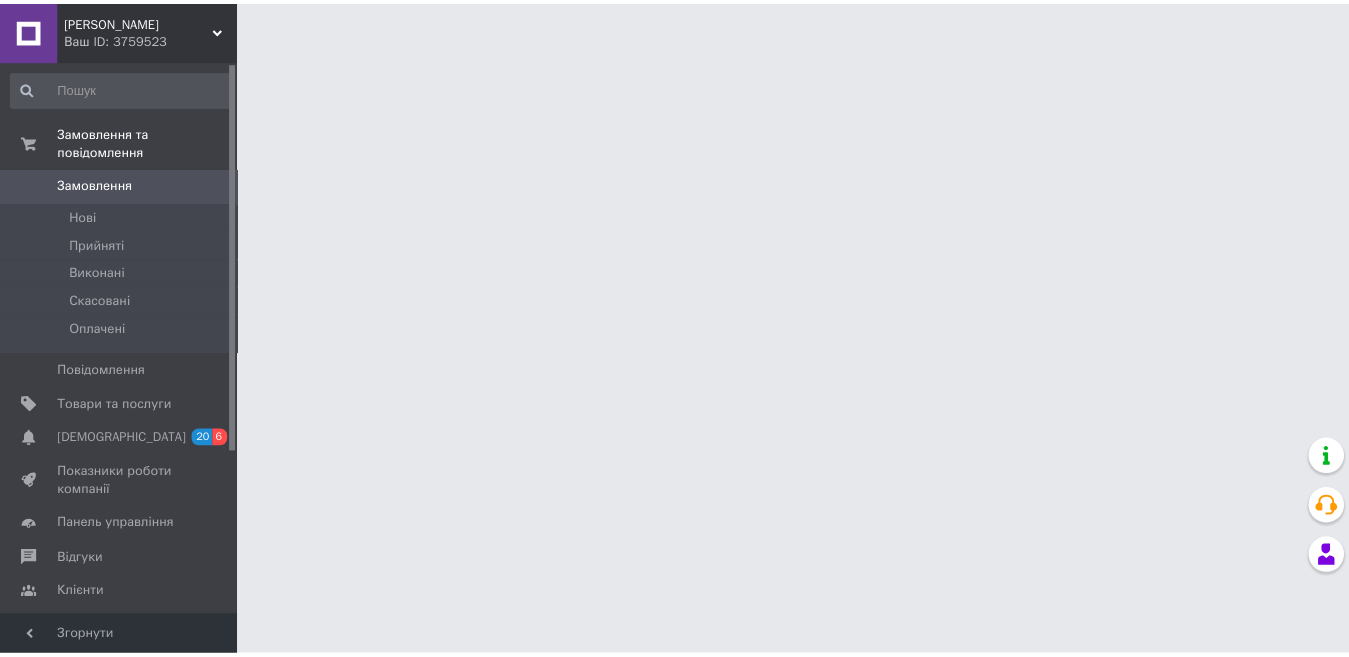 scroll, scrollTop: 0, scrollLeft: 0, axis: both 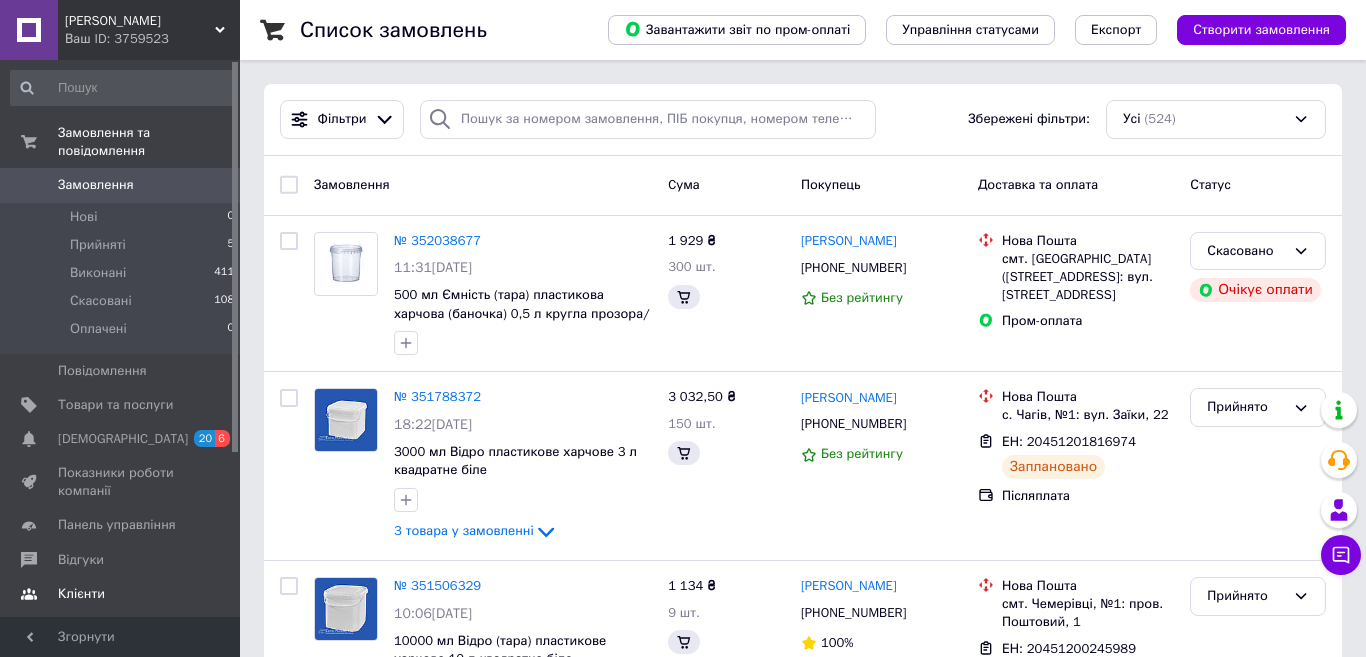 click on "Клієнти" at bounding box center (81, 594) 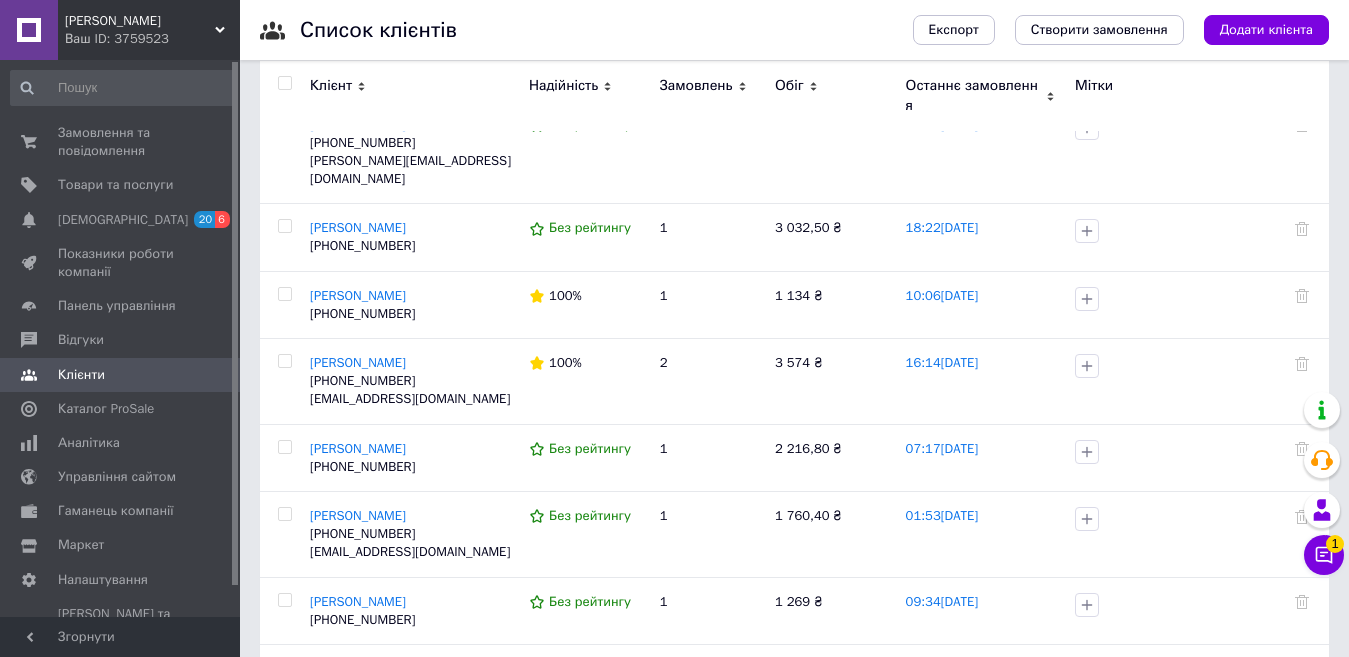 scroll, scrollTop: 185, scrollLeft: 0, axis: vertical 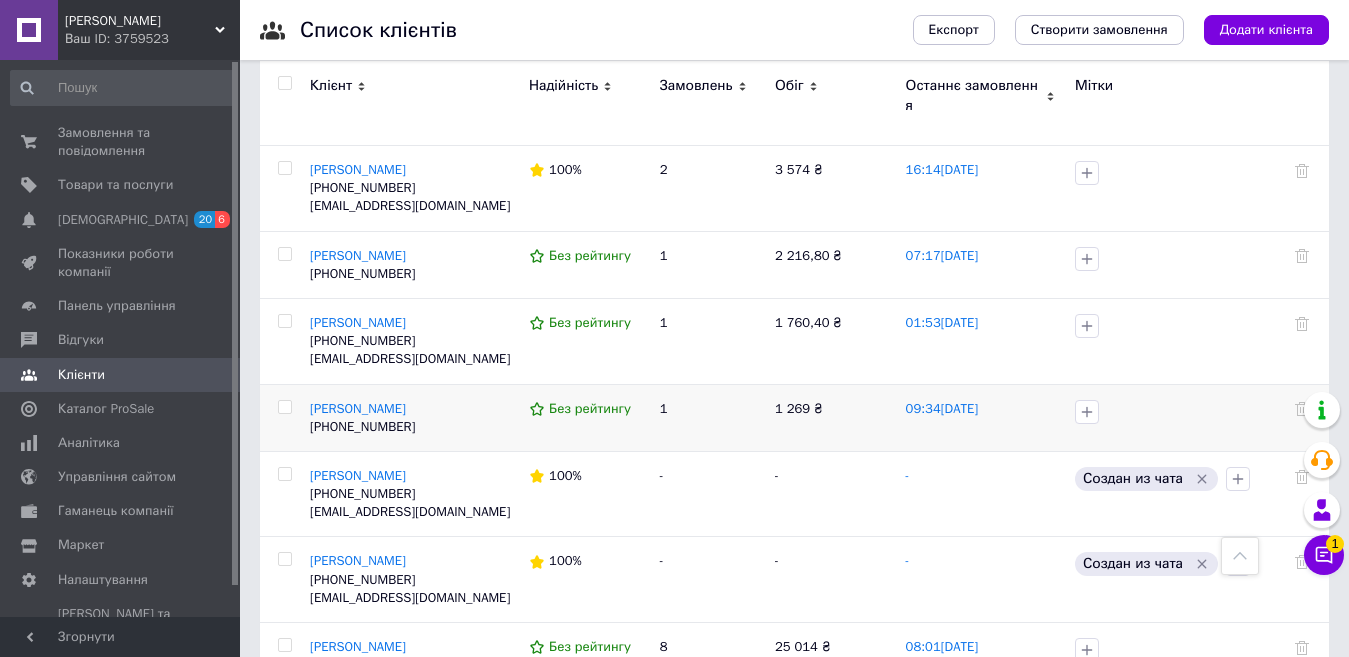 click at bounding box center [284, 407] 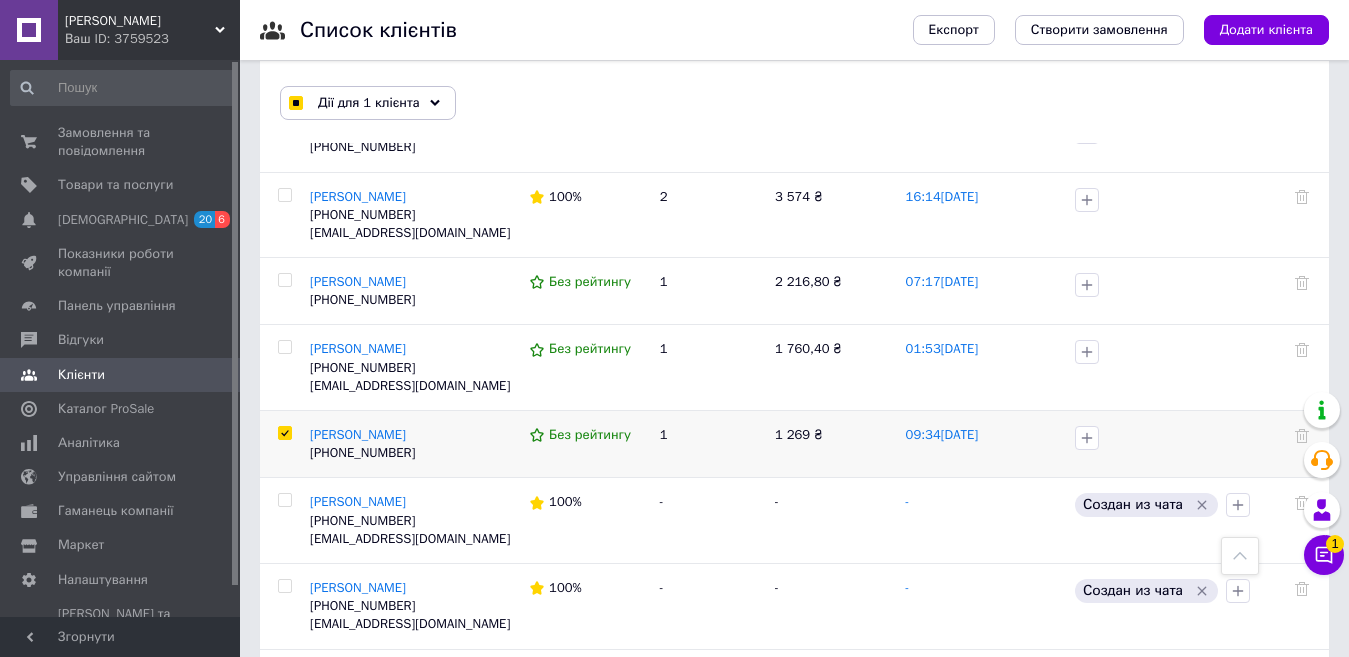 scroll, scrollTop: 402, scrollLeft: 0, axis: vertical 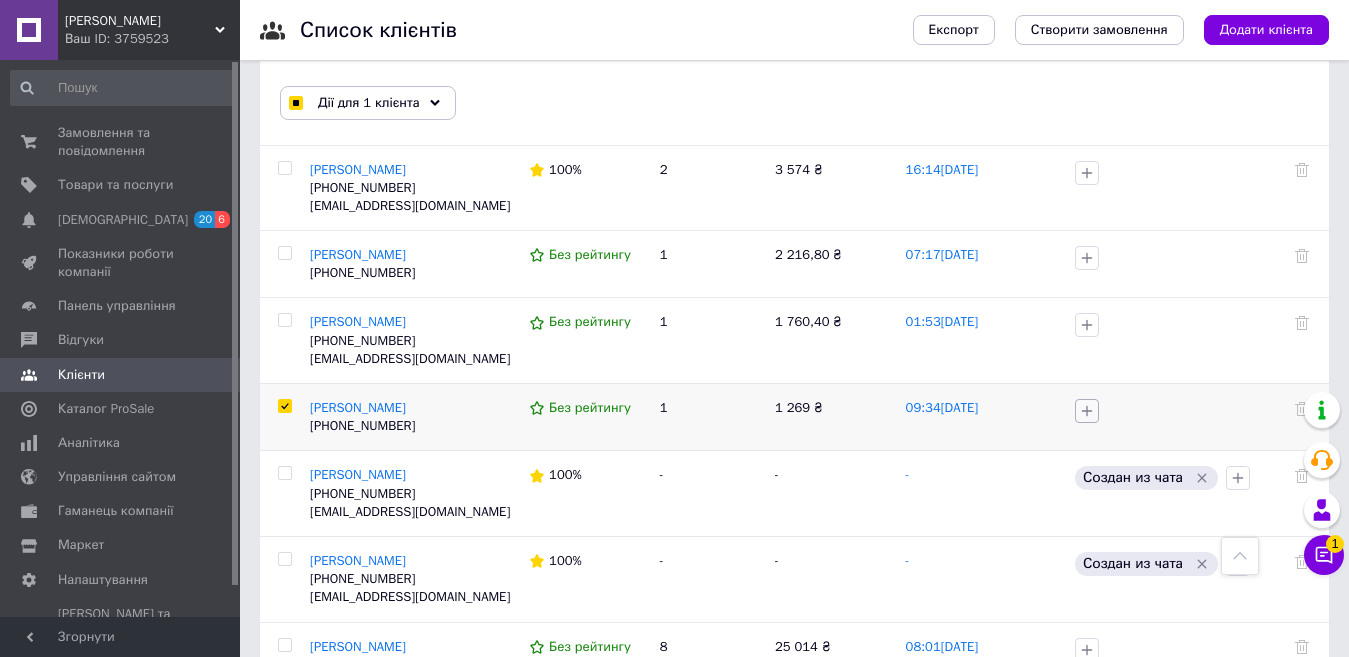 click 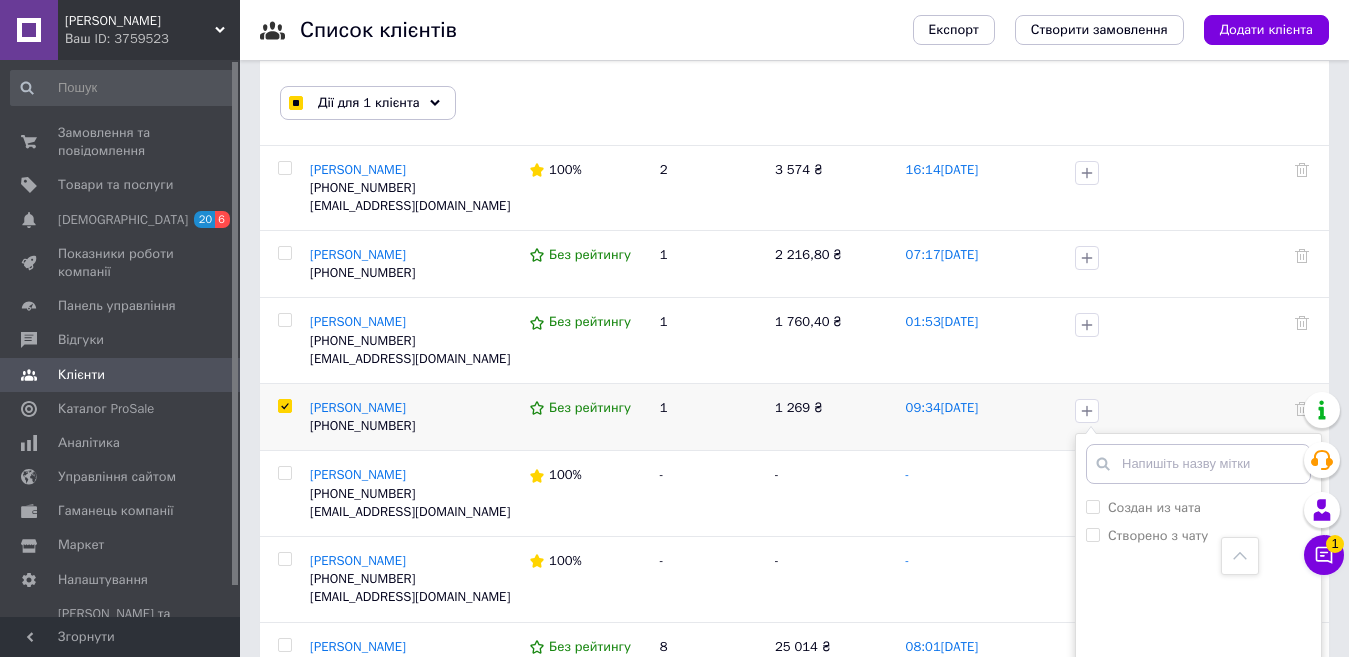 click at bounding box center (284, 406) 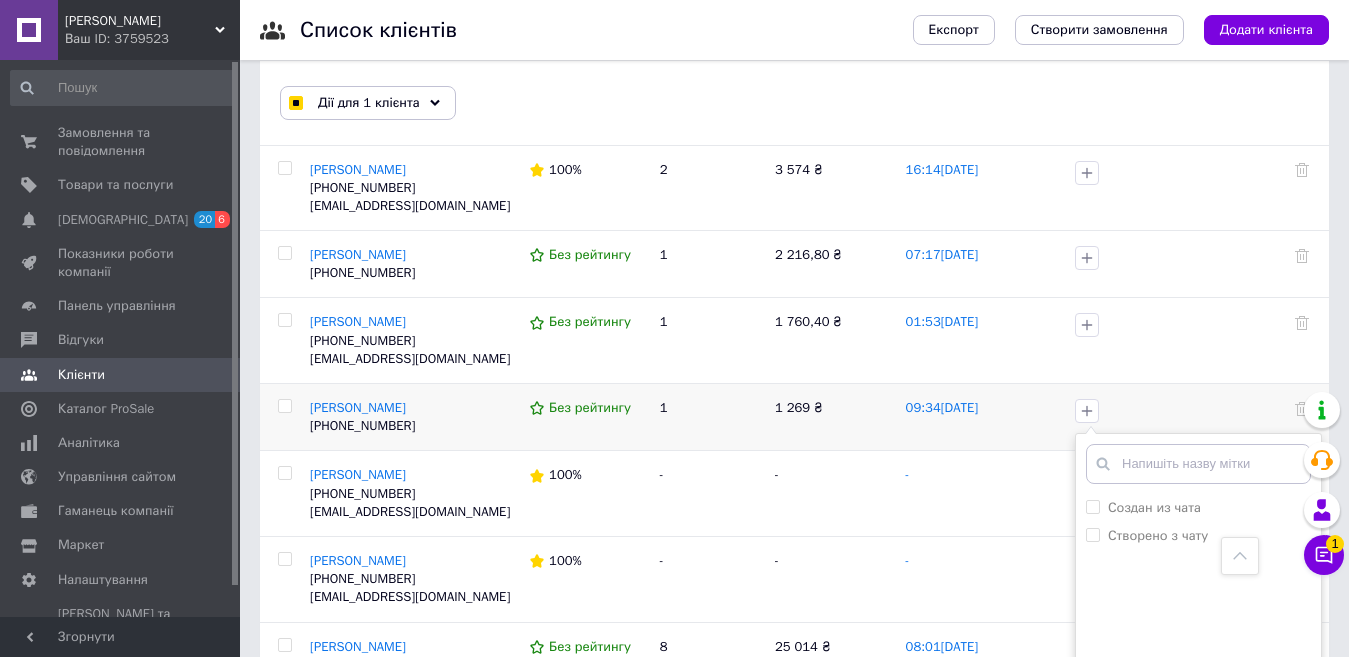 checkbox on "false" 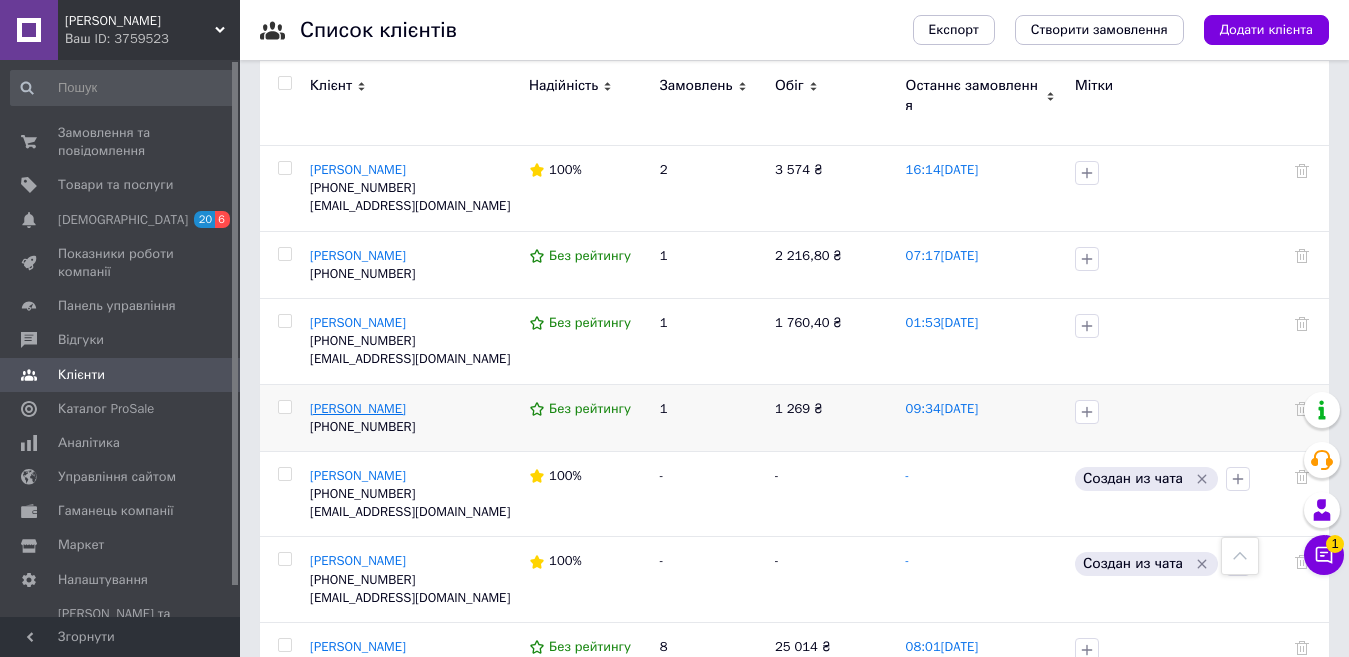click on "[PERSON_NAME]" at bounding box center (358, 408) 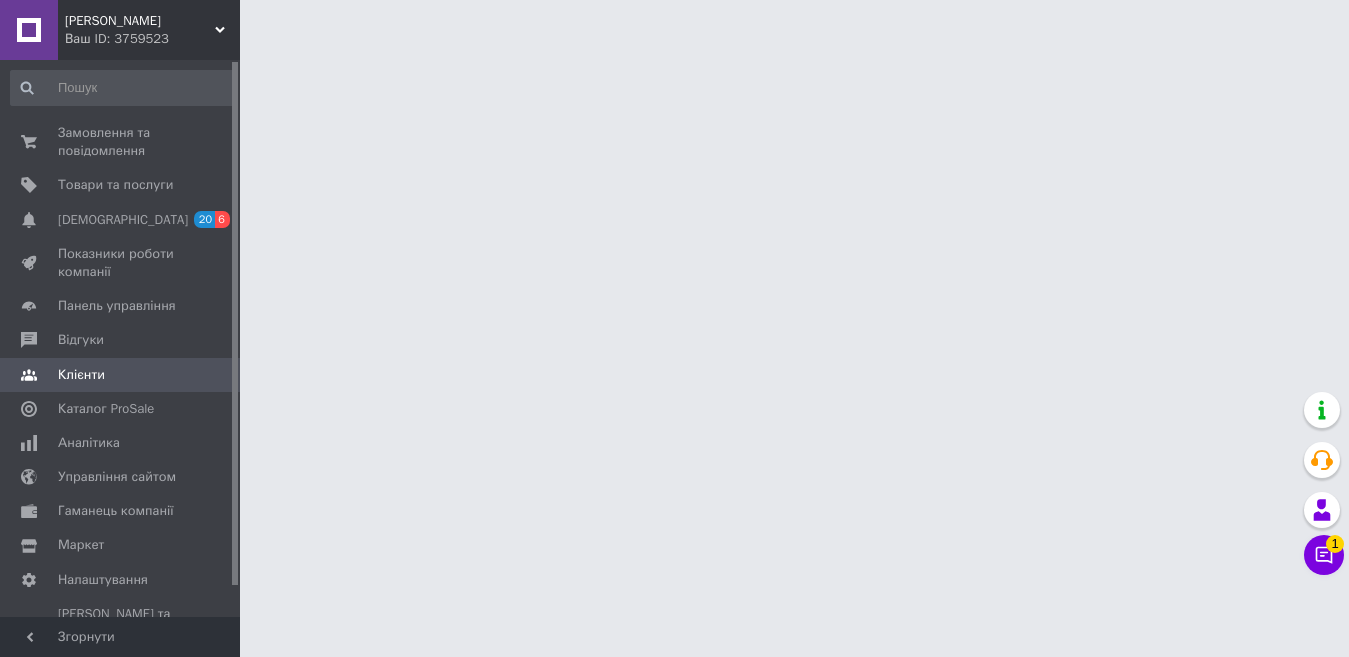 scroll, scrollTop: 0, scrollLeft: 0, axis: both 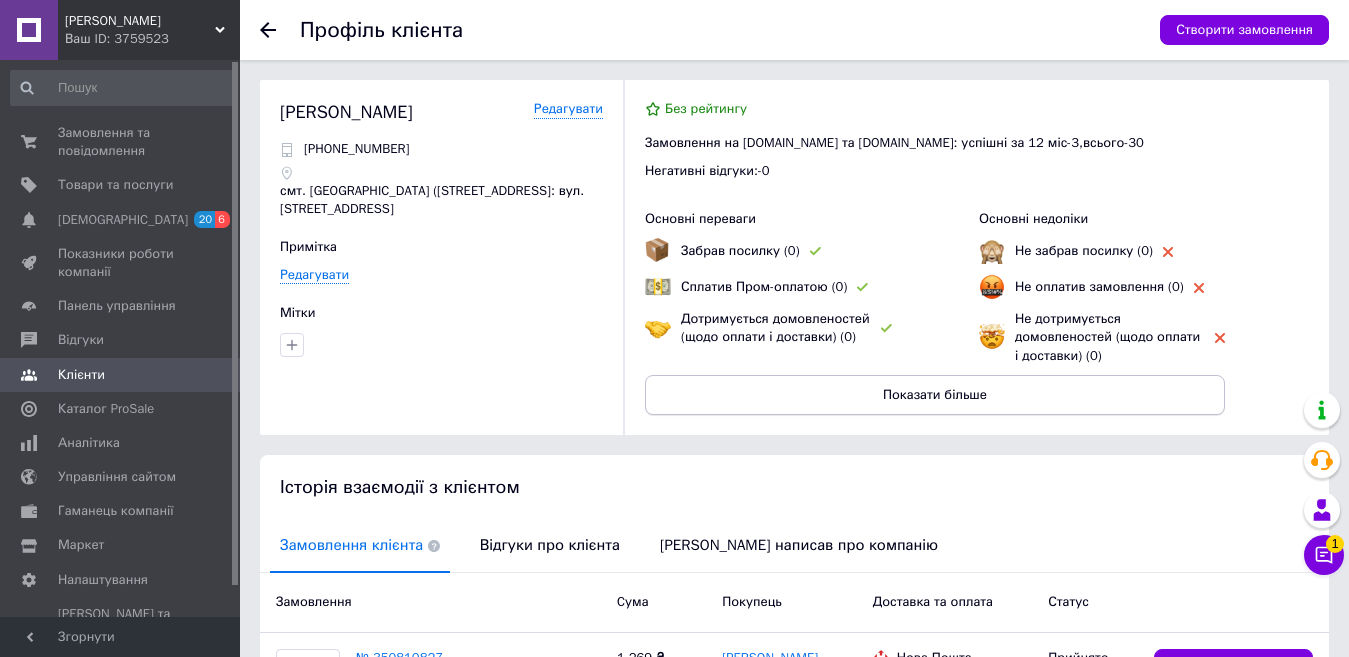 click on "Показати більше" at bounding box center [935, 395] 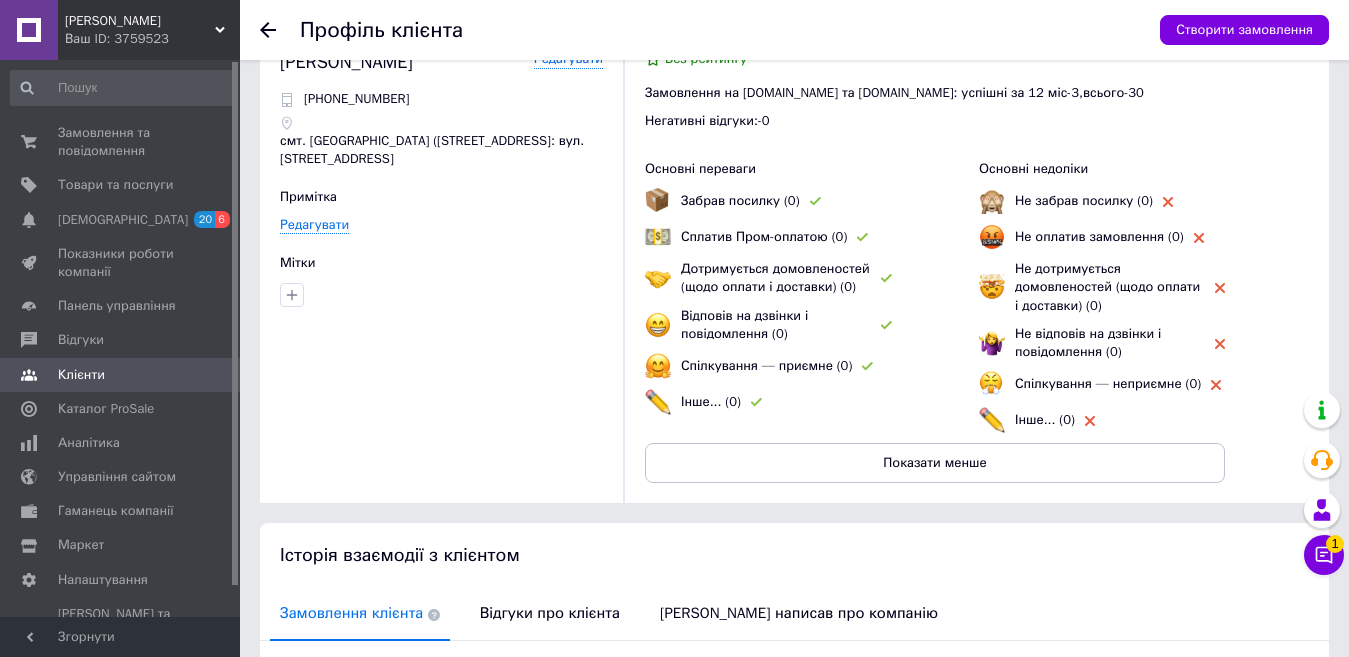 scroll, scrollTop: 52, scrollLeft: 0, axis: vertical 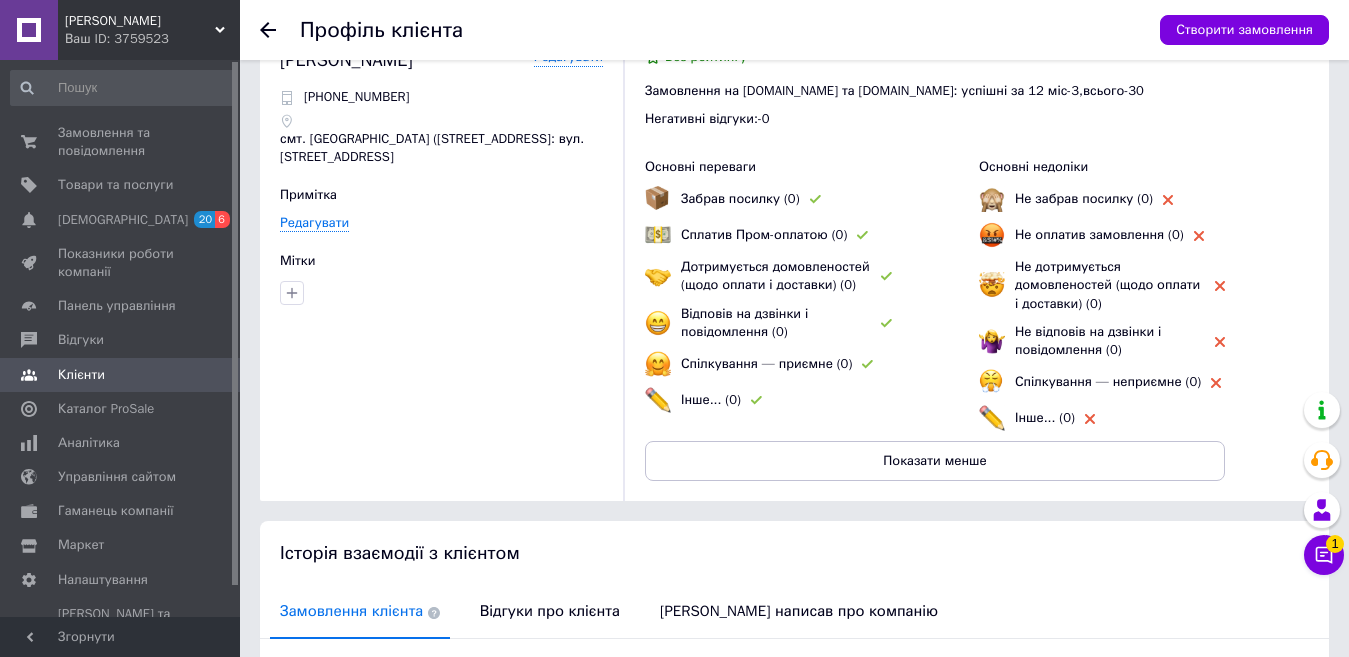 click at bounding box center (992, 199) 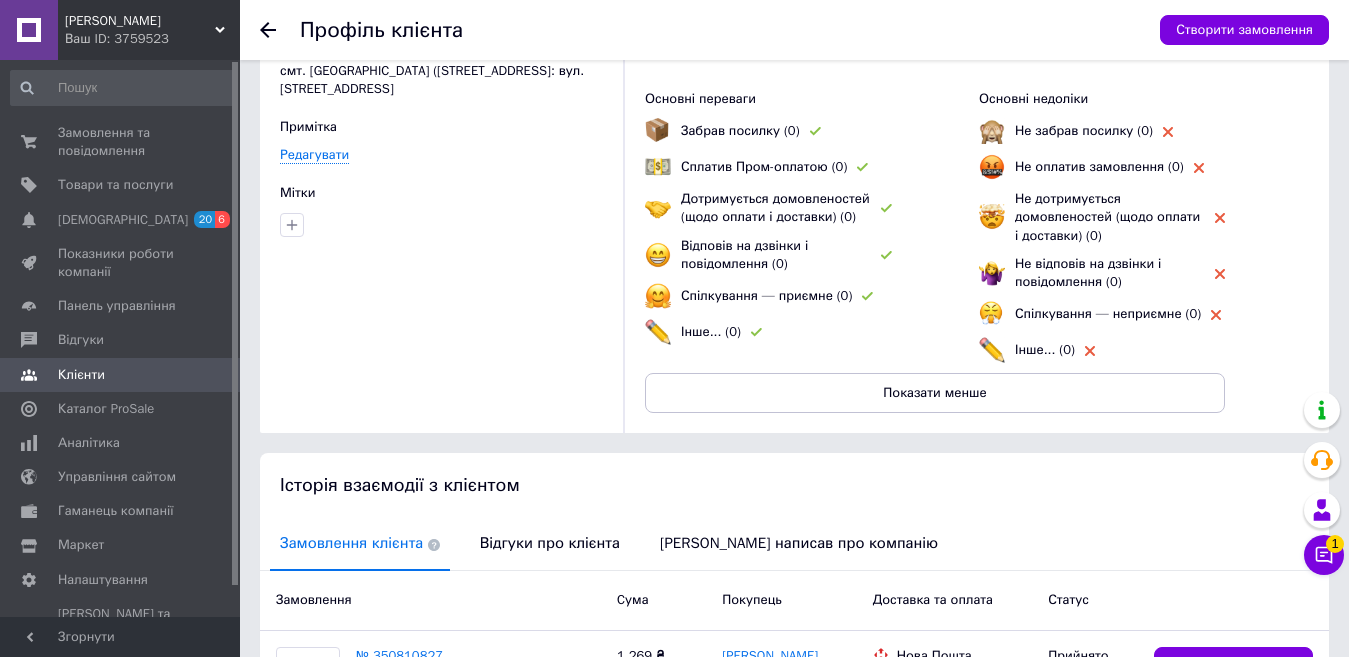 scroll, scrollTop: 247, scrollLeft: 0, axis: vertical 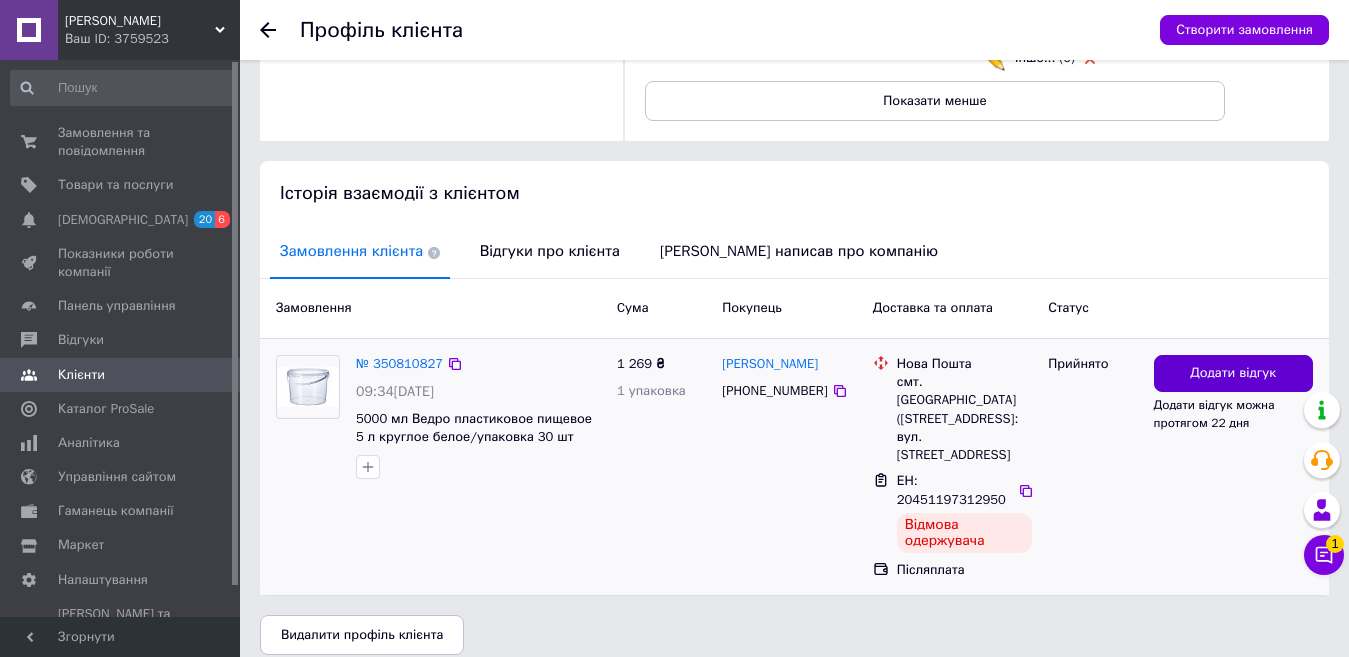 click on "Додати відгук" at bounding box center [1233, 373] 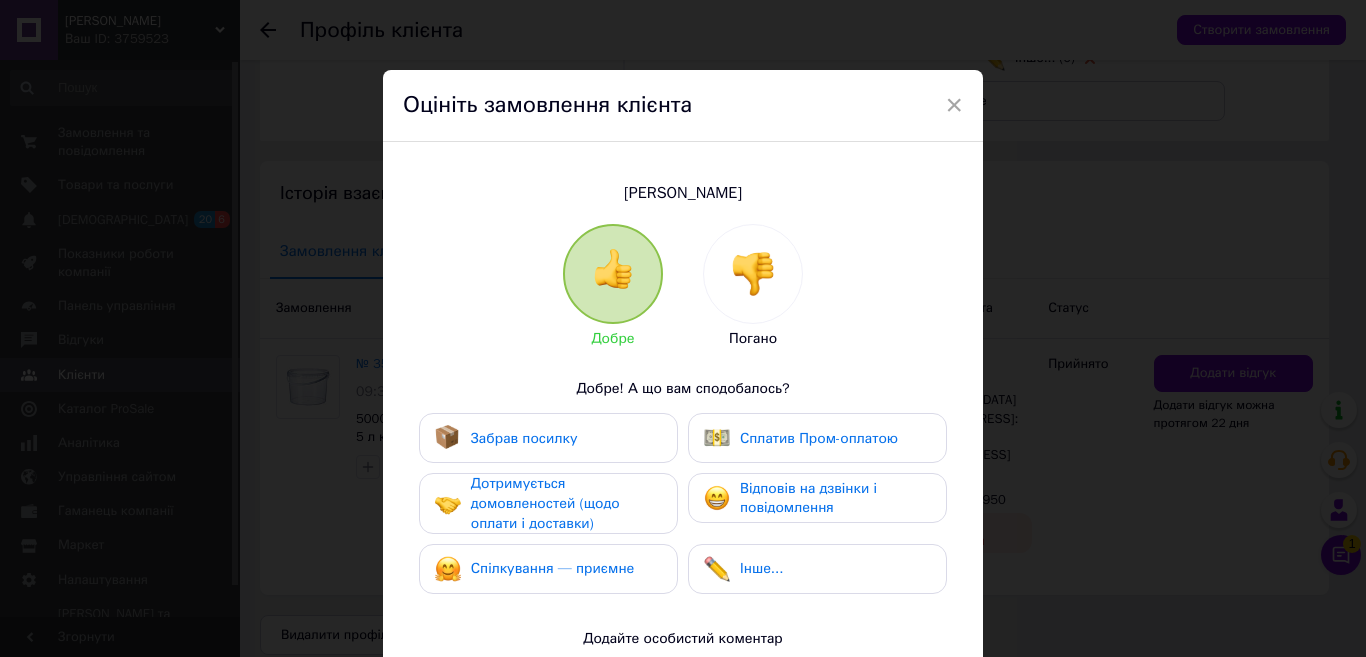 click at bounding box center [753, 274] 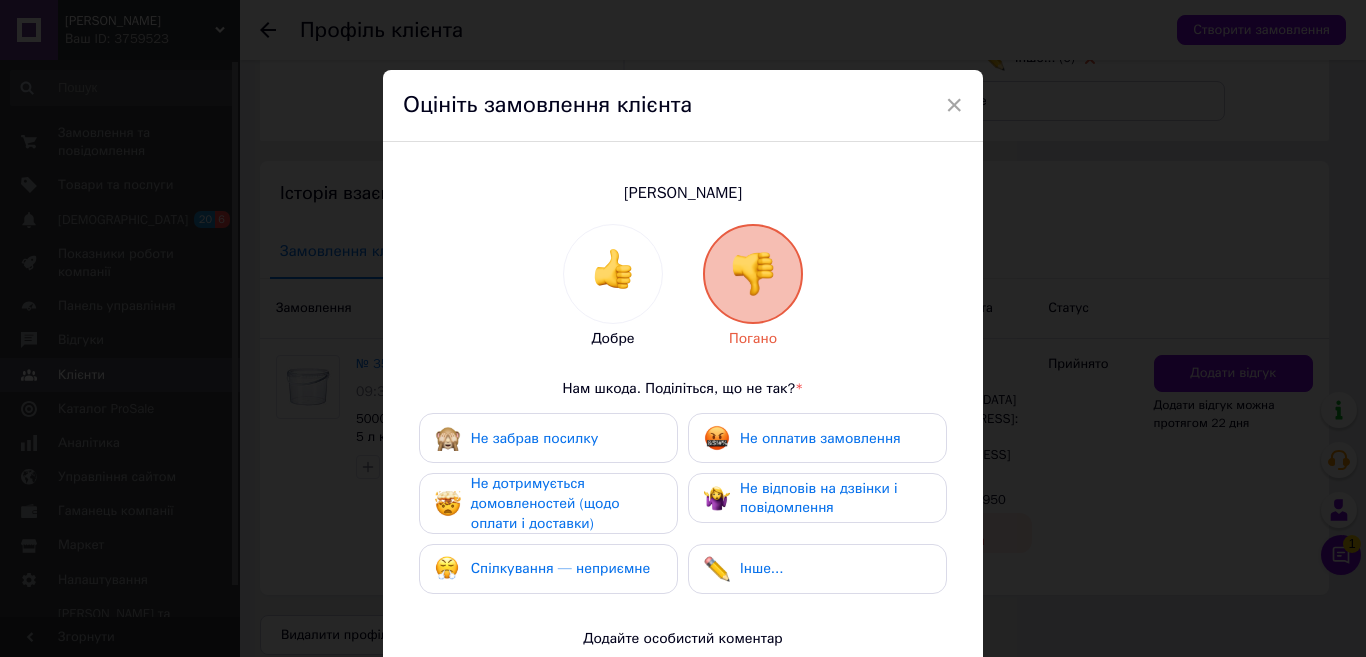 click on "Не забрав посилку" at bounding box center [534, 438] 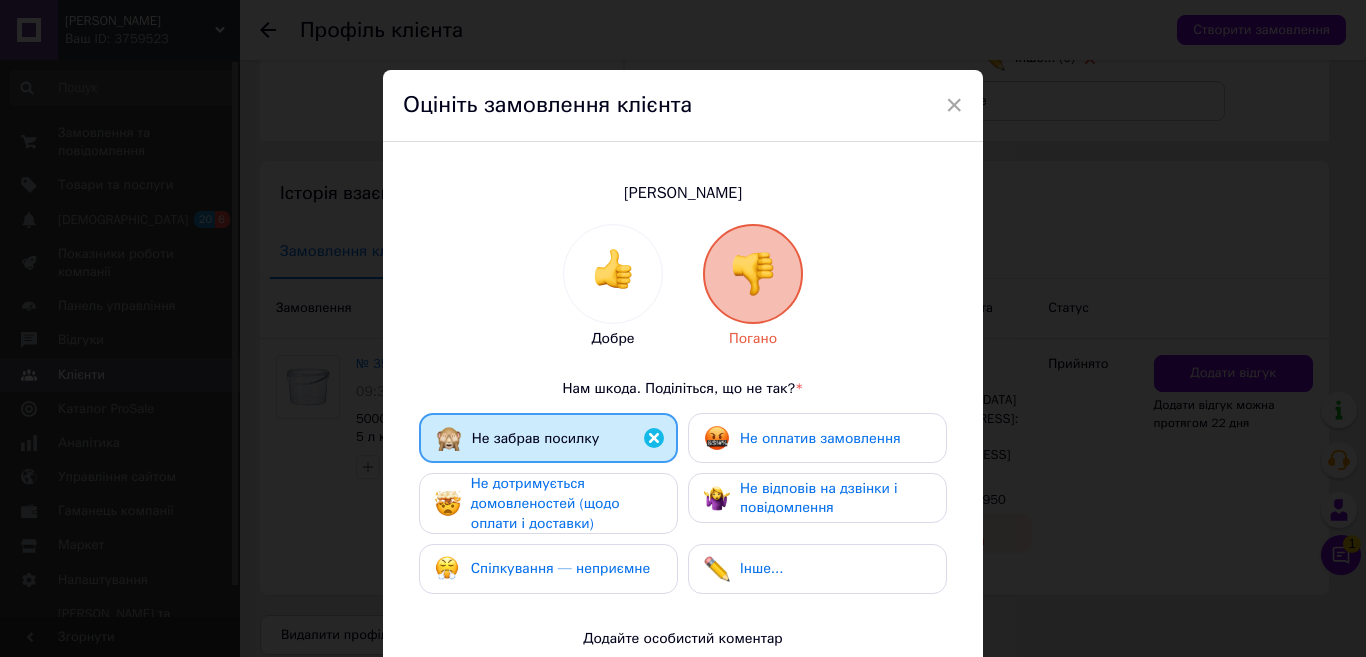 click on "Не дотримується домовленостей (щодо оплати і доставки)" at bounding box center [545, 503] 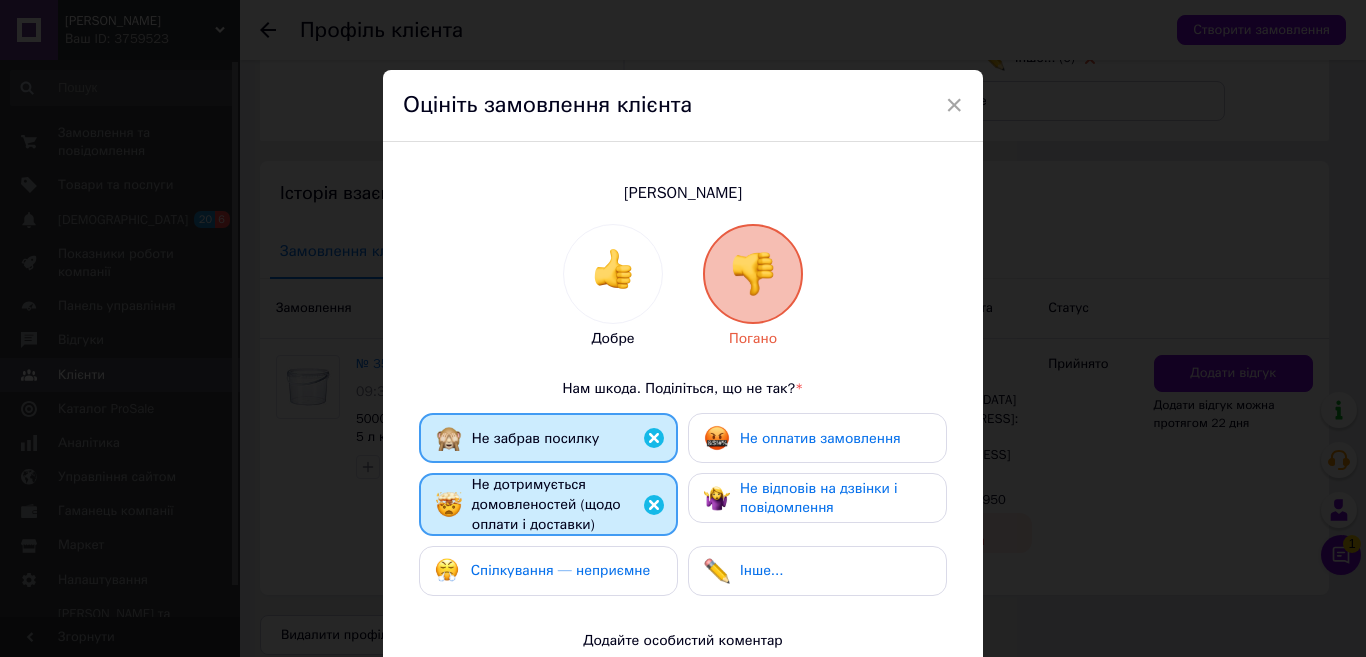 click on "Не оплатив замовлення" at bounding box center (802, 438) 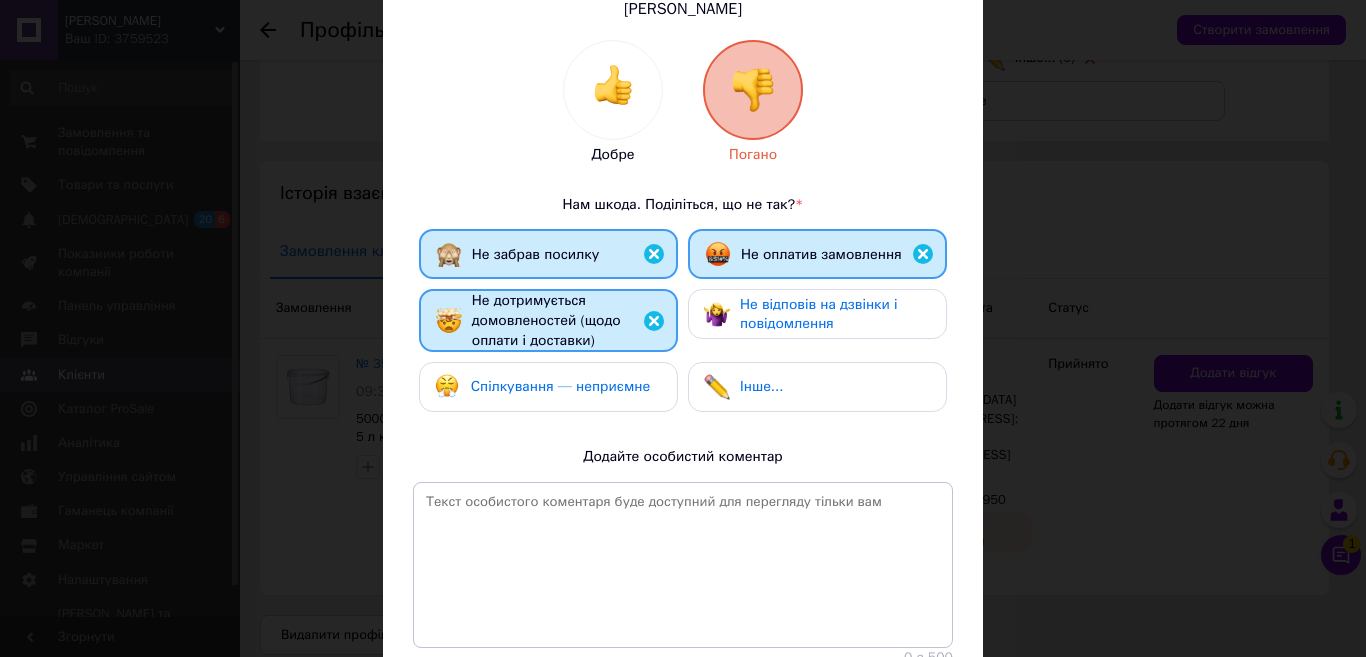scroll, scrollTop: 203, scrollLeft: 0, axis: vertical 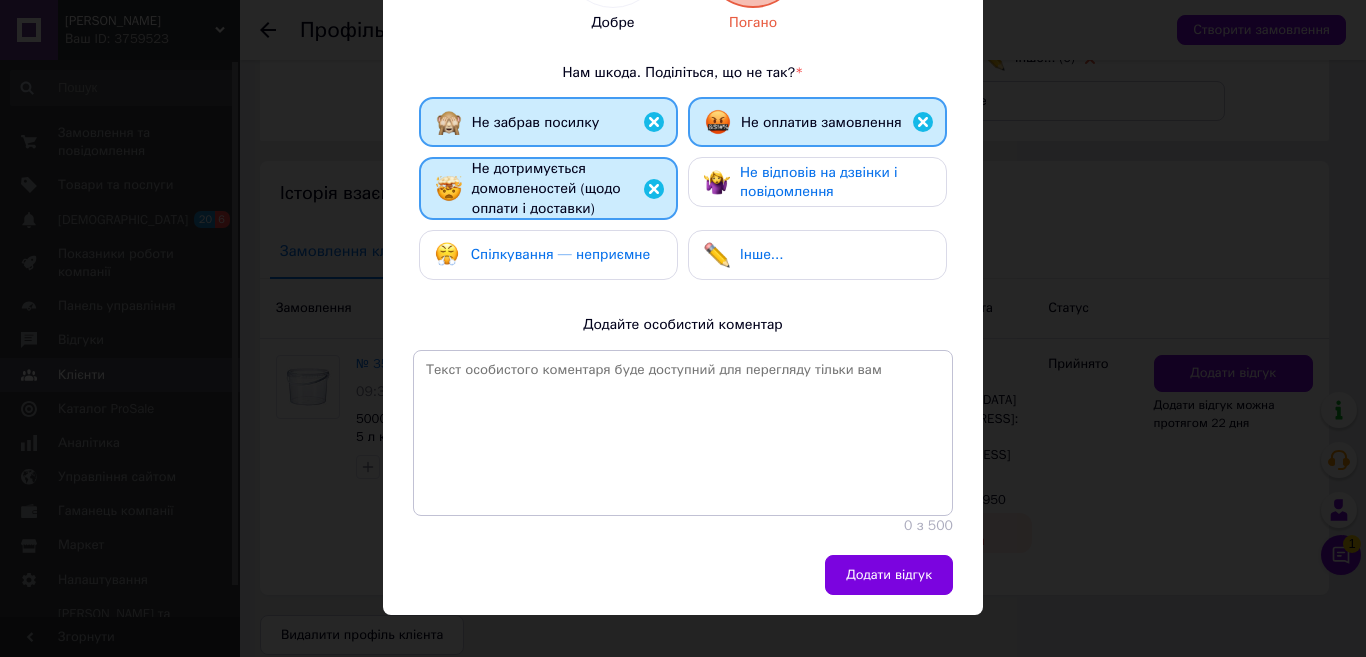 click on "Інше..." at bounding box center [761, 254] 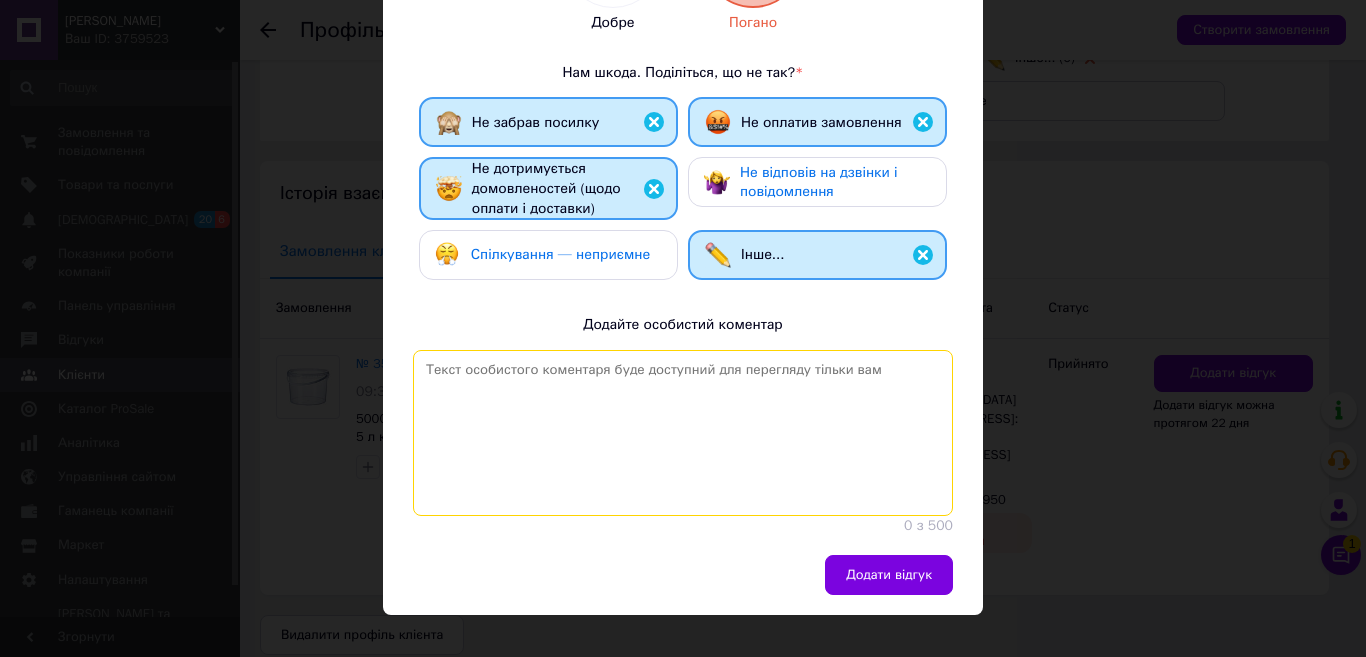 click at bounding box center [683, 433] 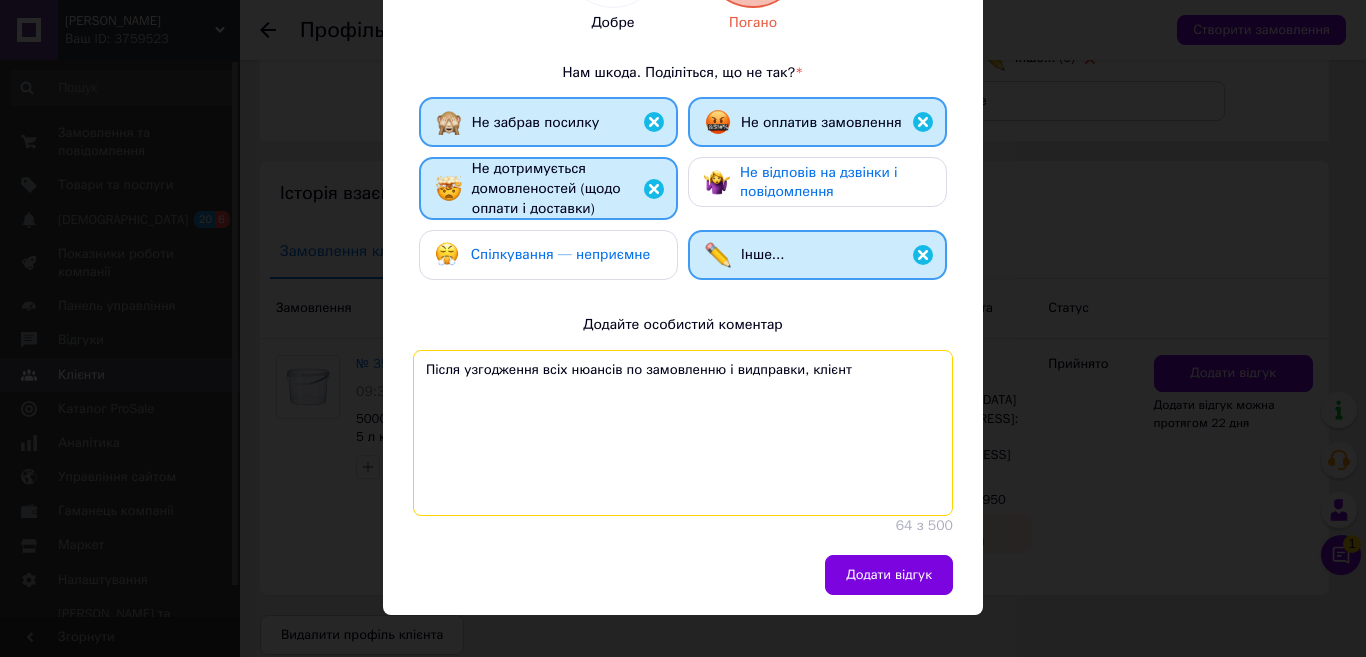click on "Після узгодження всіх нюансів по замовленню і видправки, клієнт" at bounding box center (683, 433) 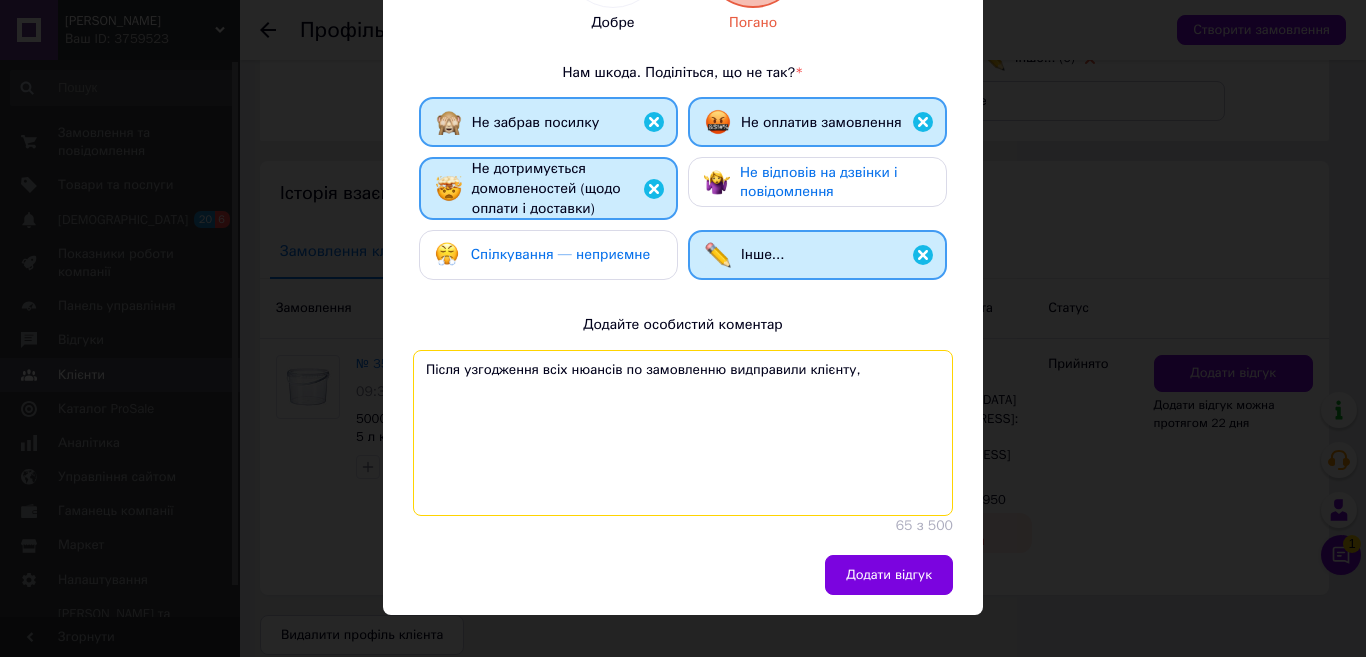 click on "Після узгодження всіх нюансів по замовленню видправили клієнту," at bounding box center (683, 433) 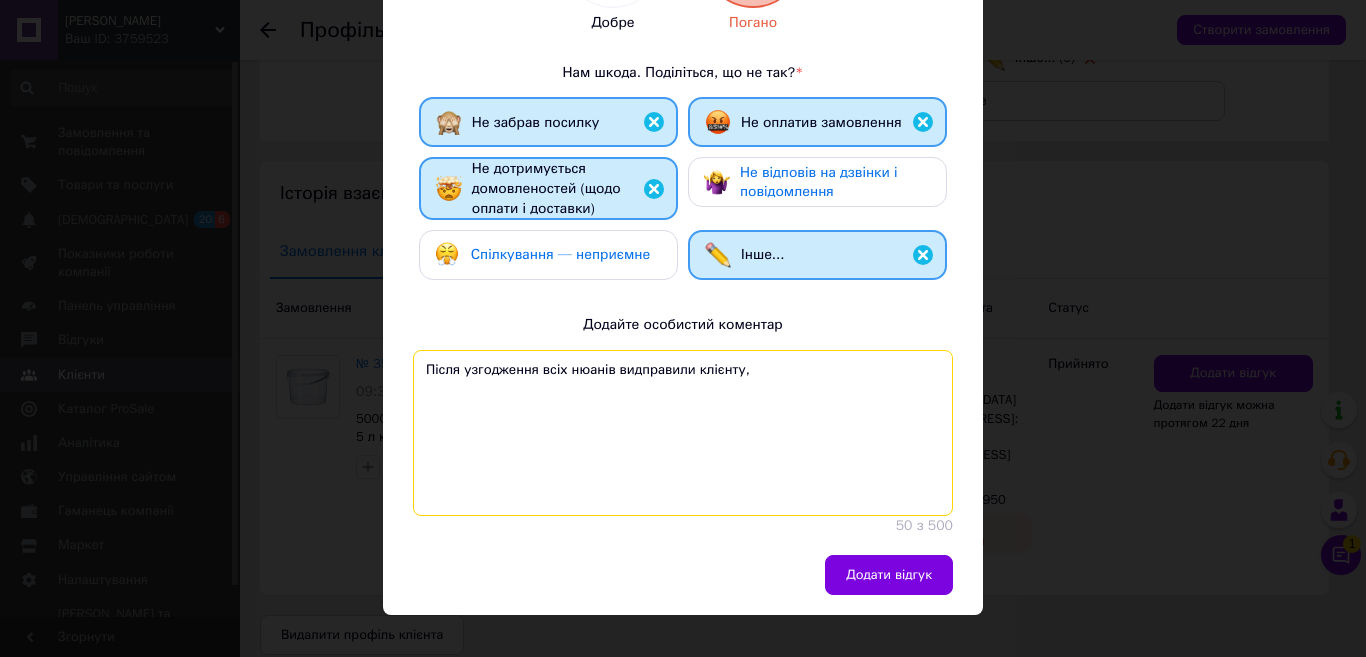 click on "Після узгодження всіх нюанів видправили клієнту," at bounding box center (683, 433) 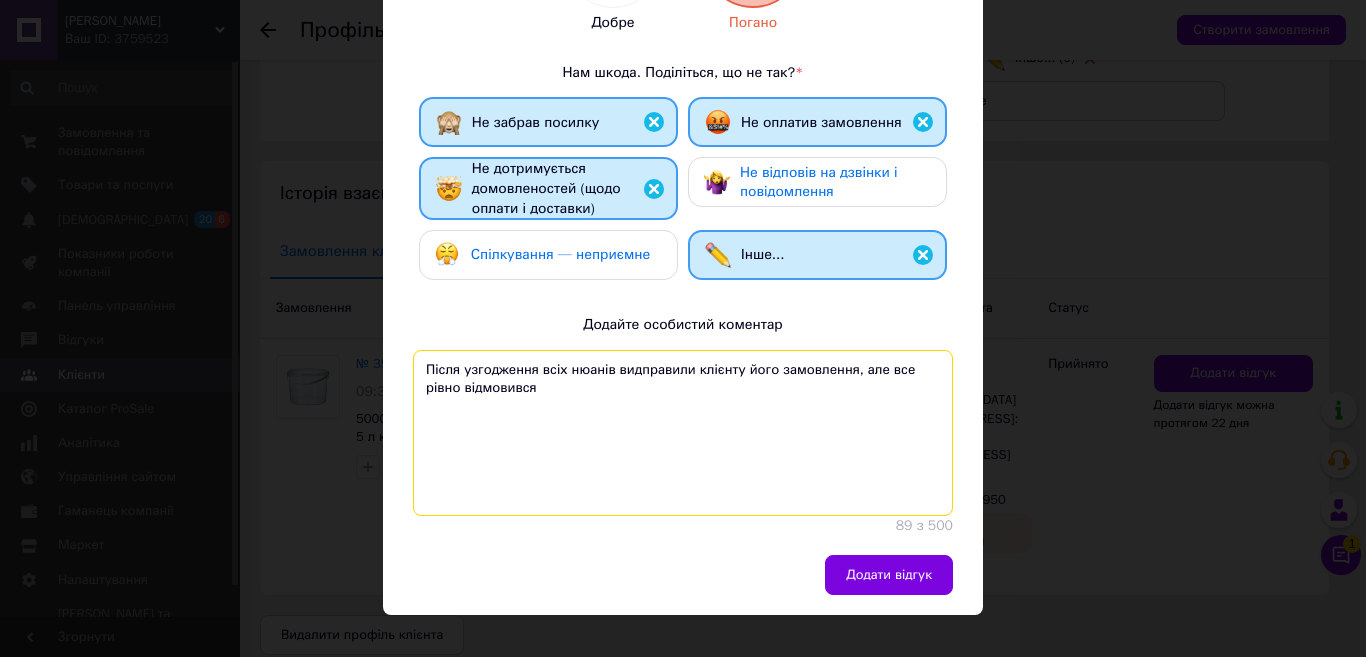 click on "Після узгодження всіх нюанів видправили клієнту його замовлення, але все рівно відмовився" at bounding box center (683, 433) 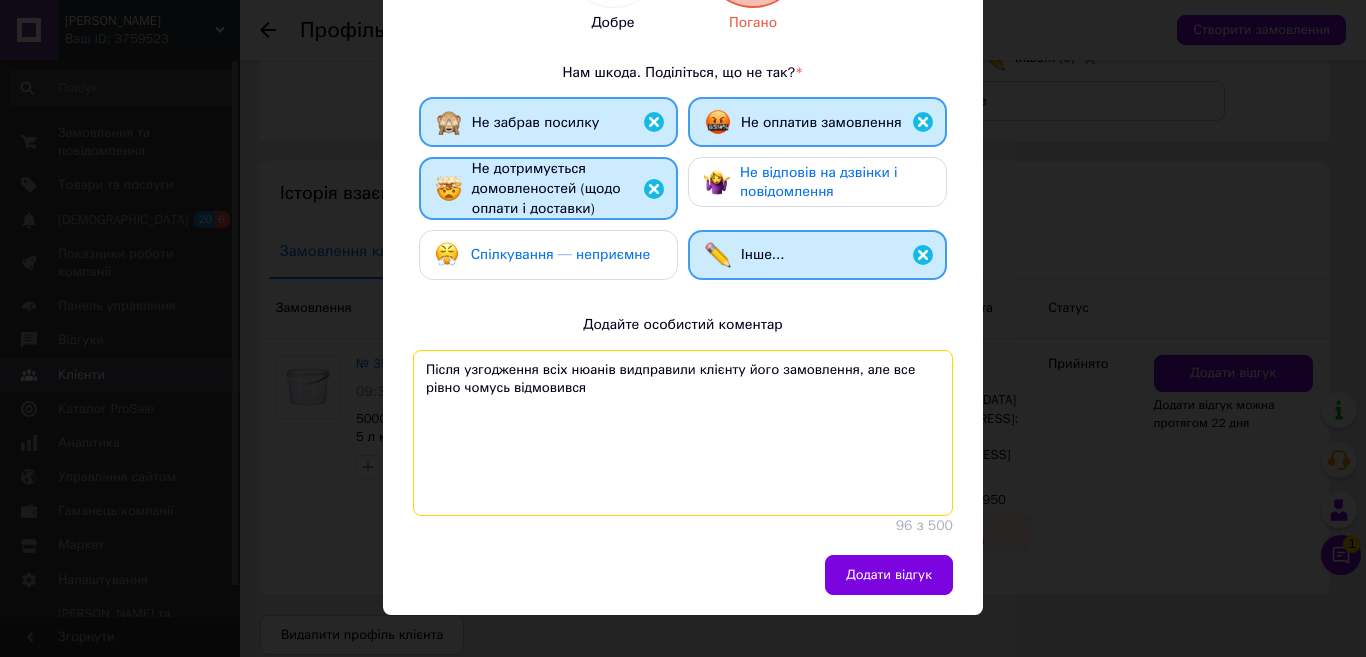 click on "Після узгодження всіх нюанів видправили клієнту його замовлення, але все рівно чомусь відмовився" at bounding box center [683, 433] 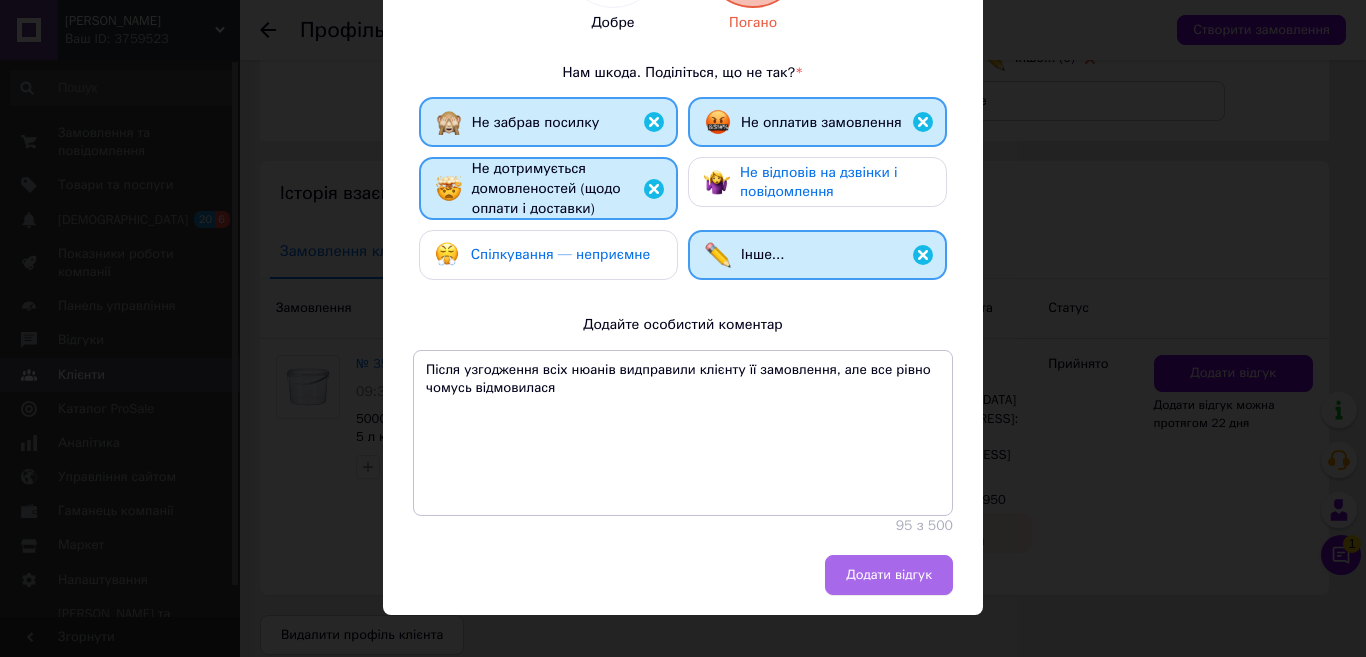 click on "Додати відгук" at bounding box center [889, 575] 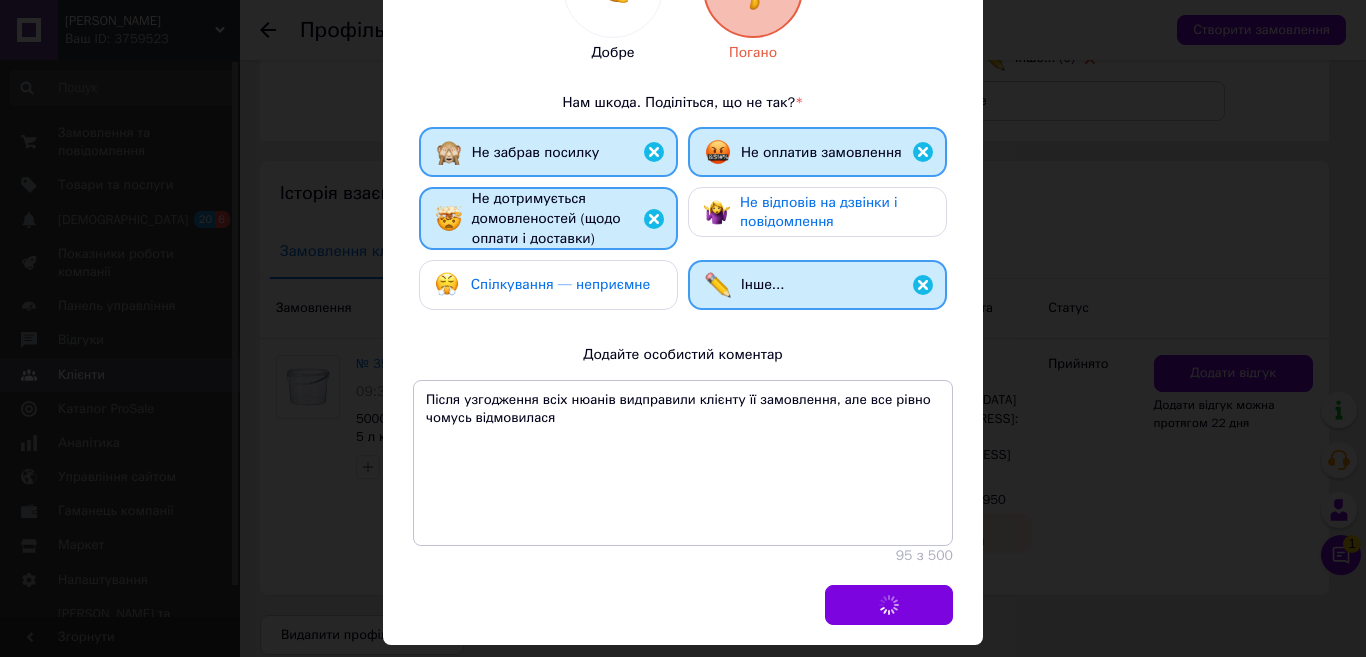 scroll, scrollTop: 68, scrollLeft: 0, axis: vertical 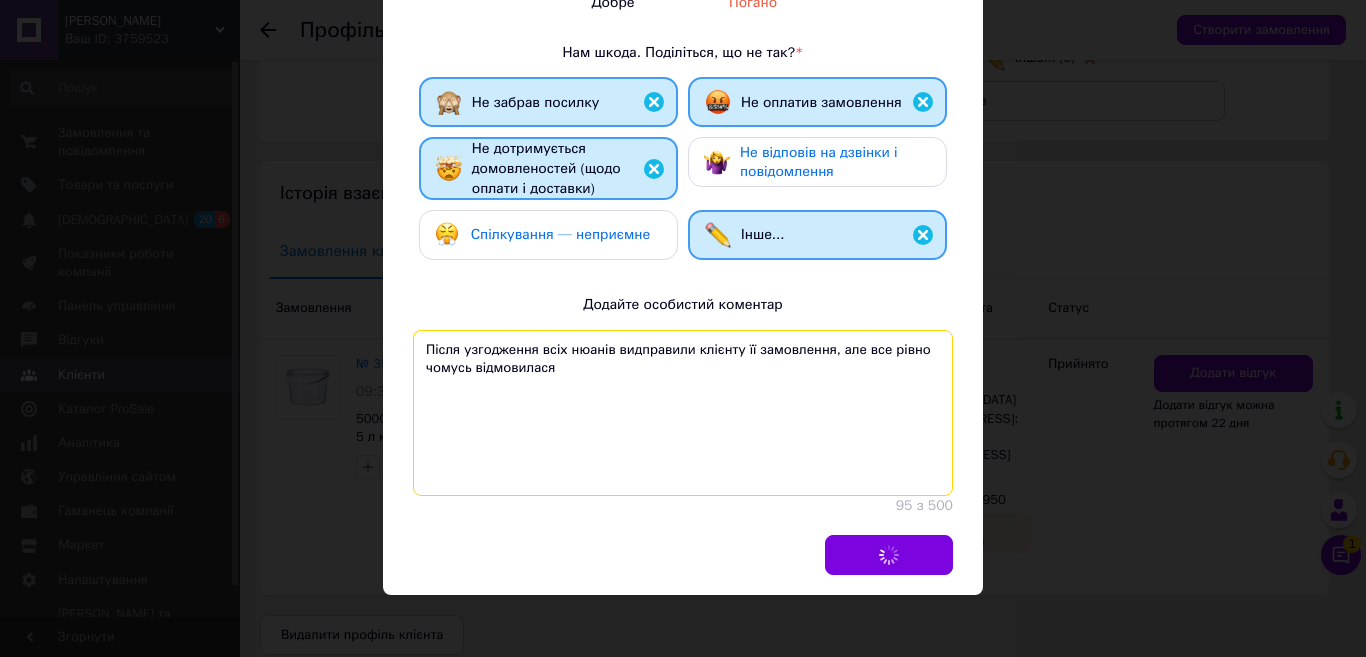 click on "Після узгодження всіх нюанів видправили клієнту її замовлення, але все рівно чомусь відмовилася" at bounding box center (683, 413) 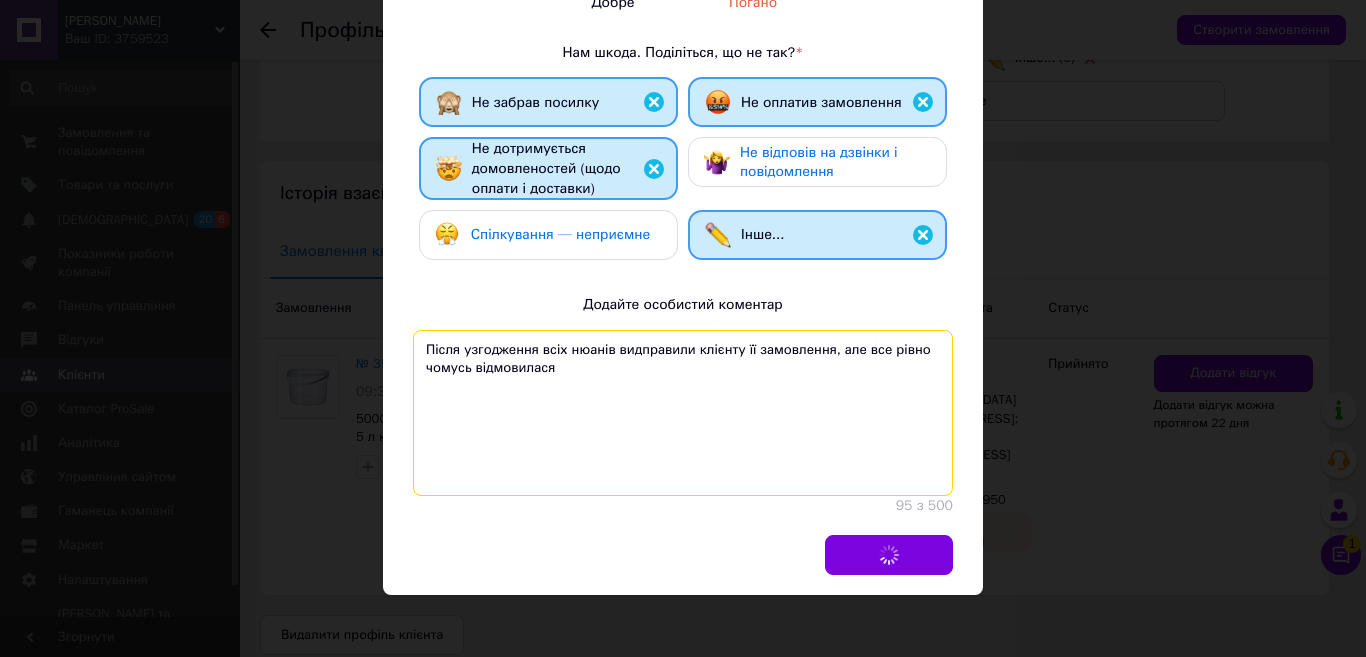 click on "Після узгодження всіх нюанів видправили клієнту її замовлення, але все рівно чомусь відмовилася" at bounding box center (683, 413) 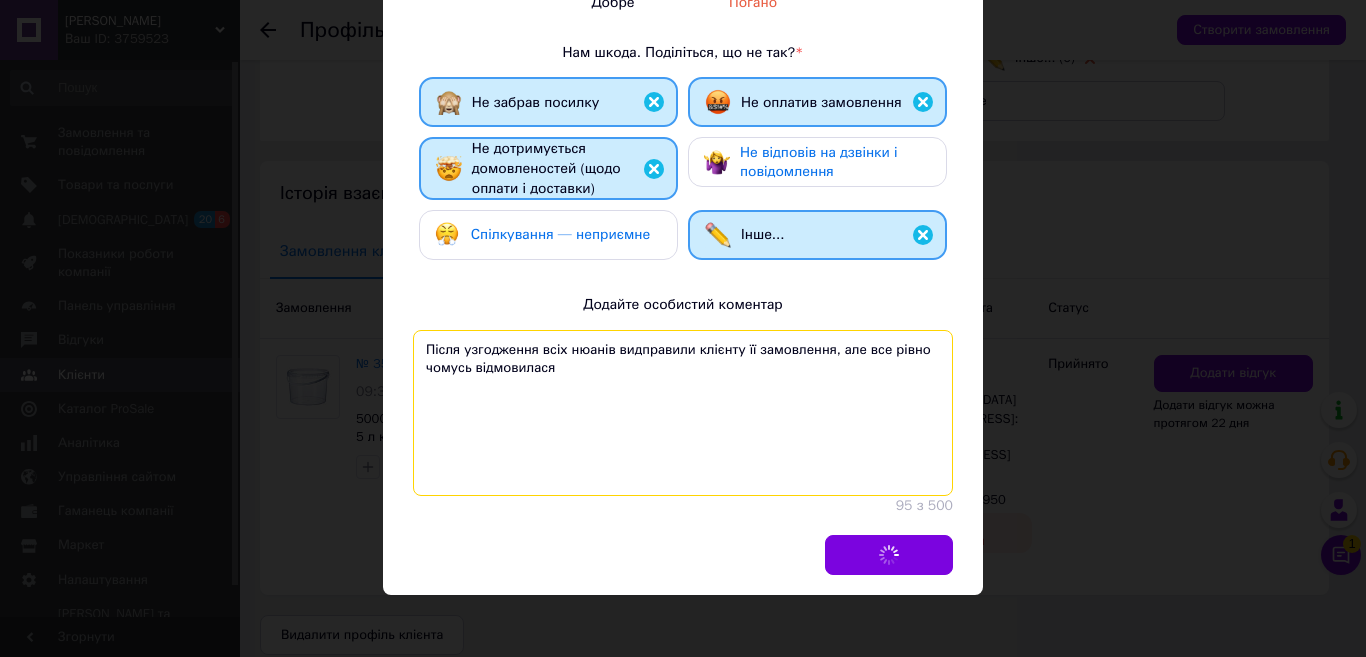 type on "Після узгодження всіх нюанів видправили клієнту її замовлення, але все рівно чомусь відмовилася" 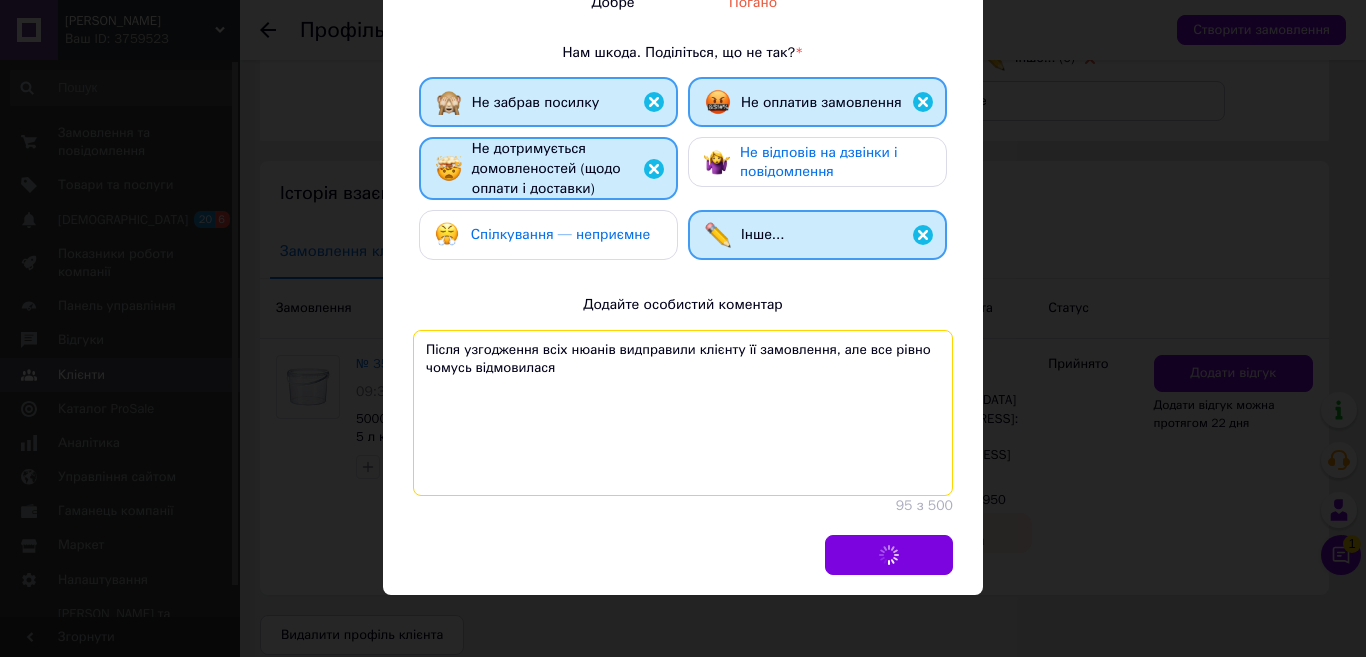 drag, startPoint x: 418, startPoint y: 349, endPoint x: 579, endPoint y: 397, distance: 168.00298 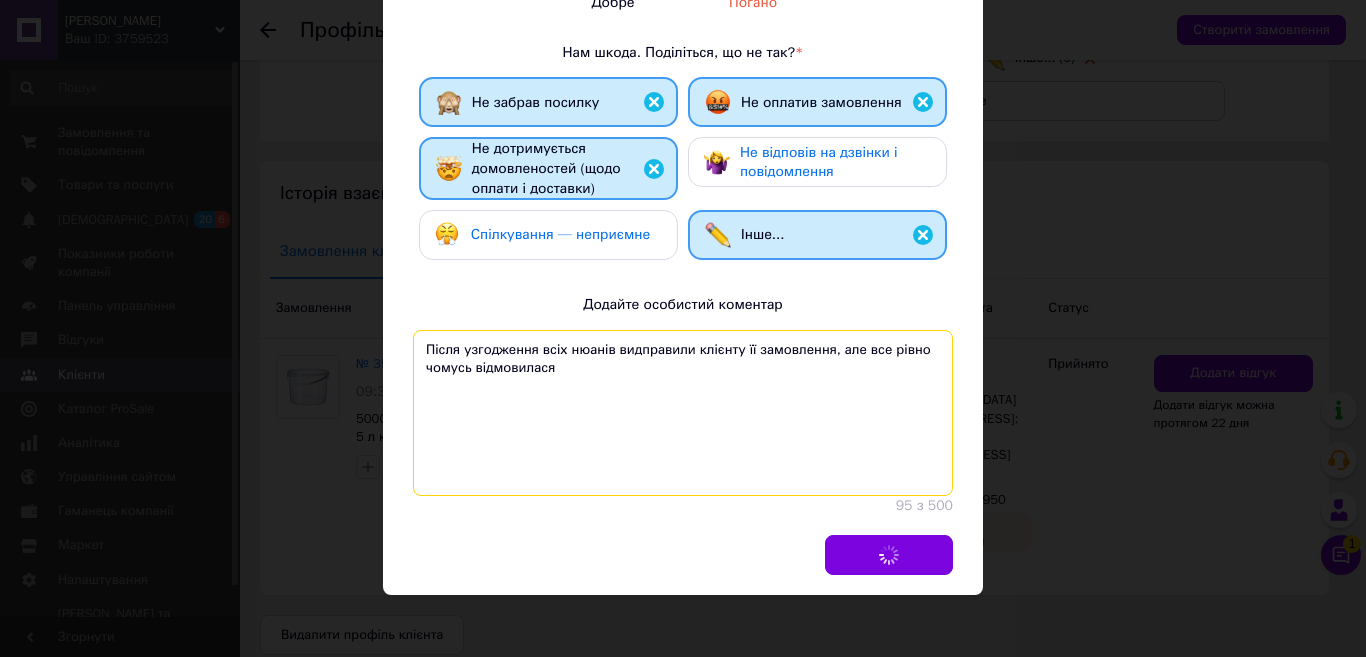 click on "Після узгодження всіх нюанів видправили клієнту її замовлення, але все рівно чомусь відмовилася" at bounding box center [683, 413] 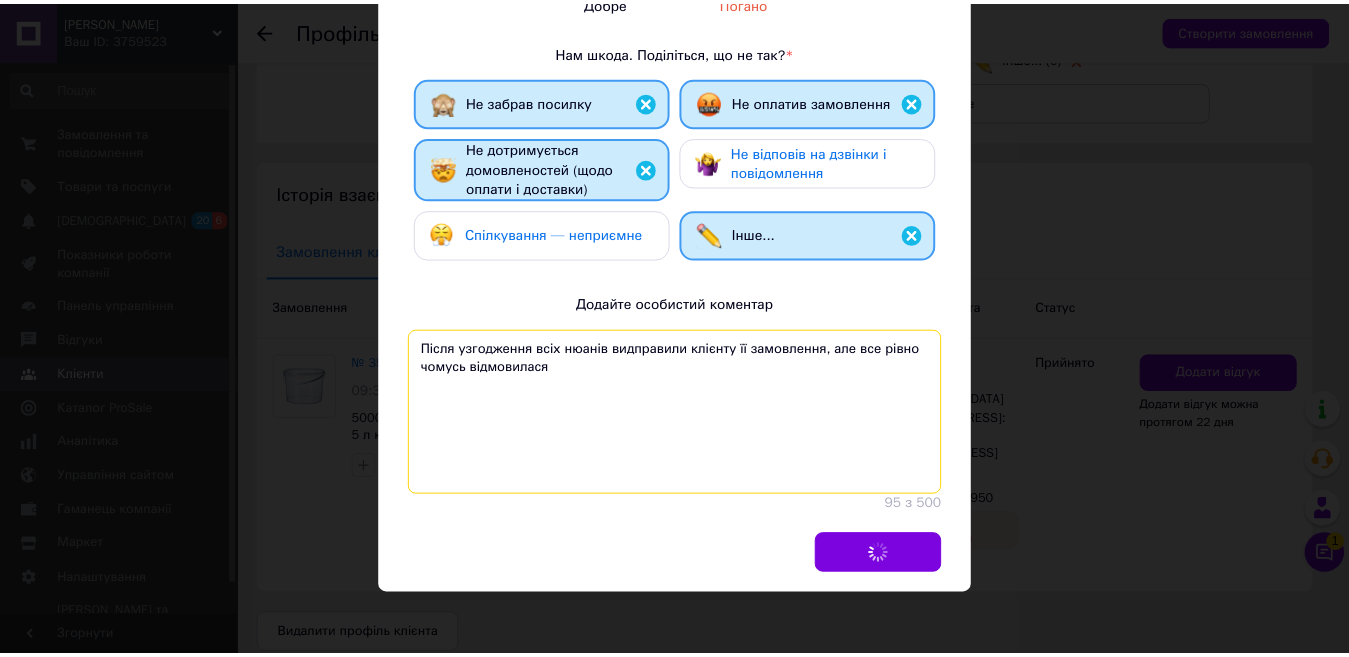 scroll, scrollTop: 0, scrollLeft: 0, axis: both 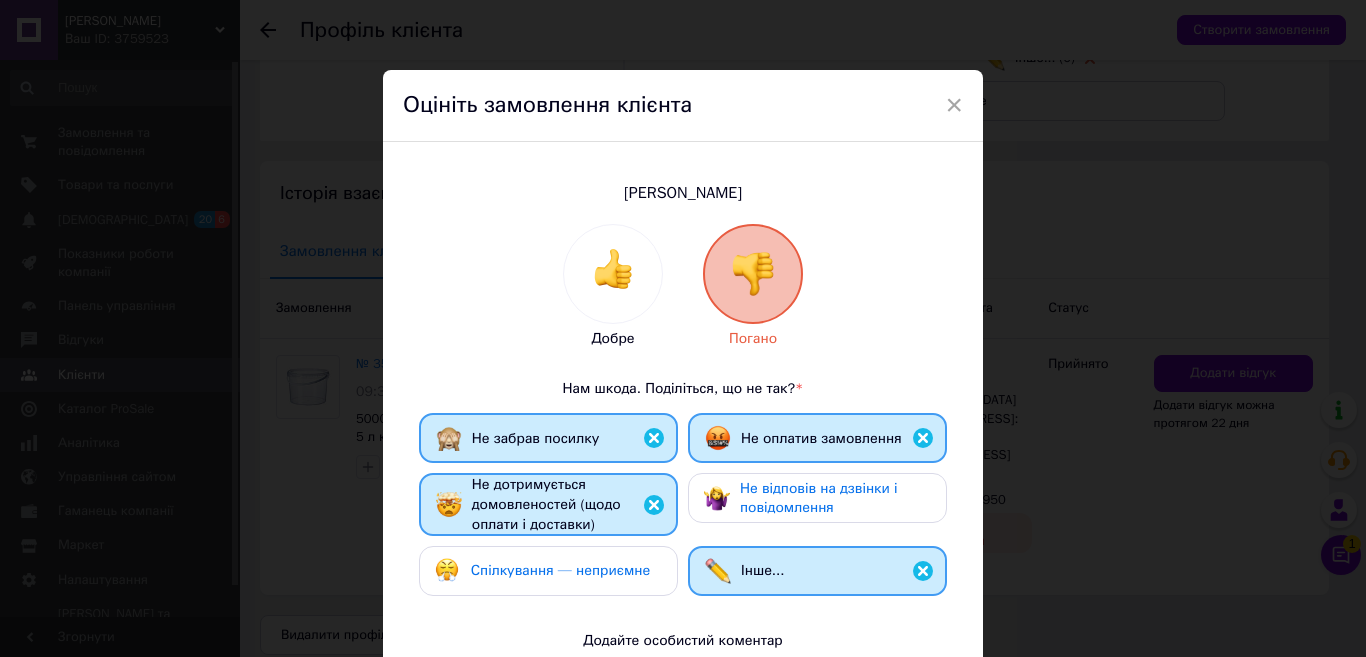 click at bounding box center [753, 274] 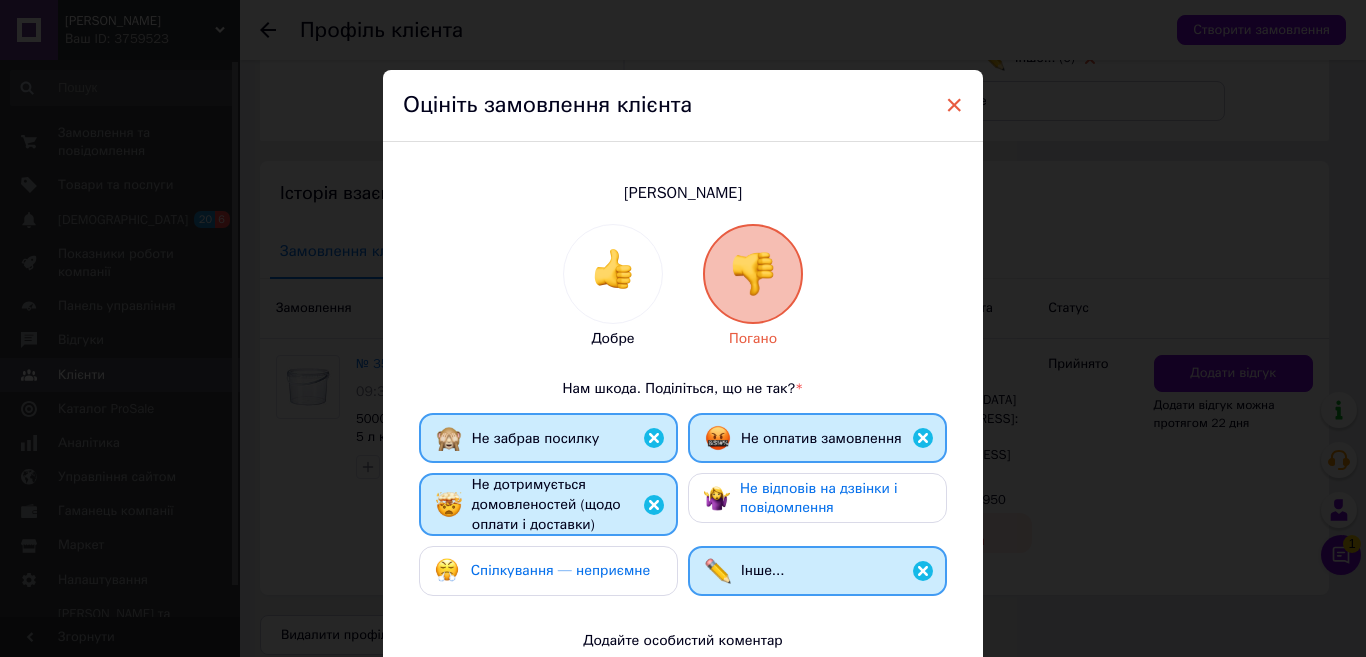 click on "×" at bounding box center (954, 105) 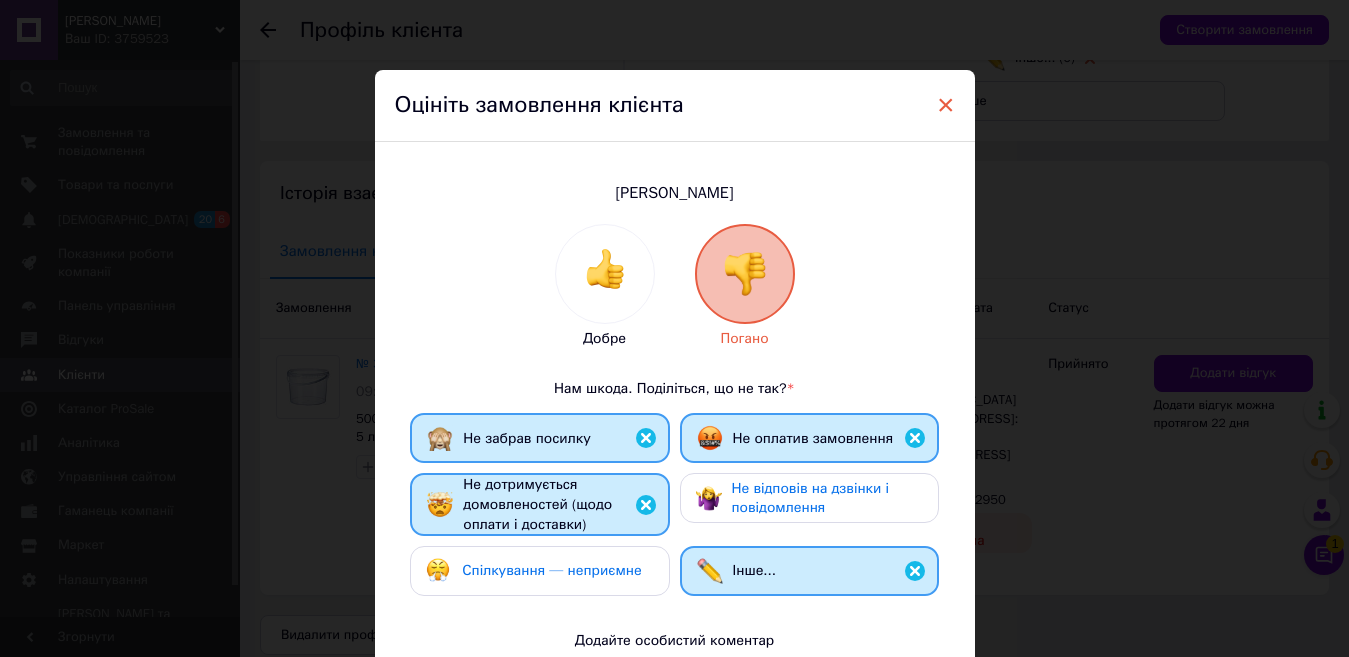 click on "×" at bounding box center (946, 105) 